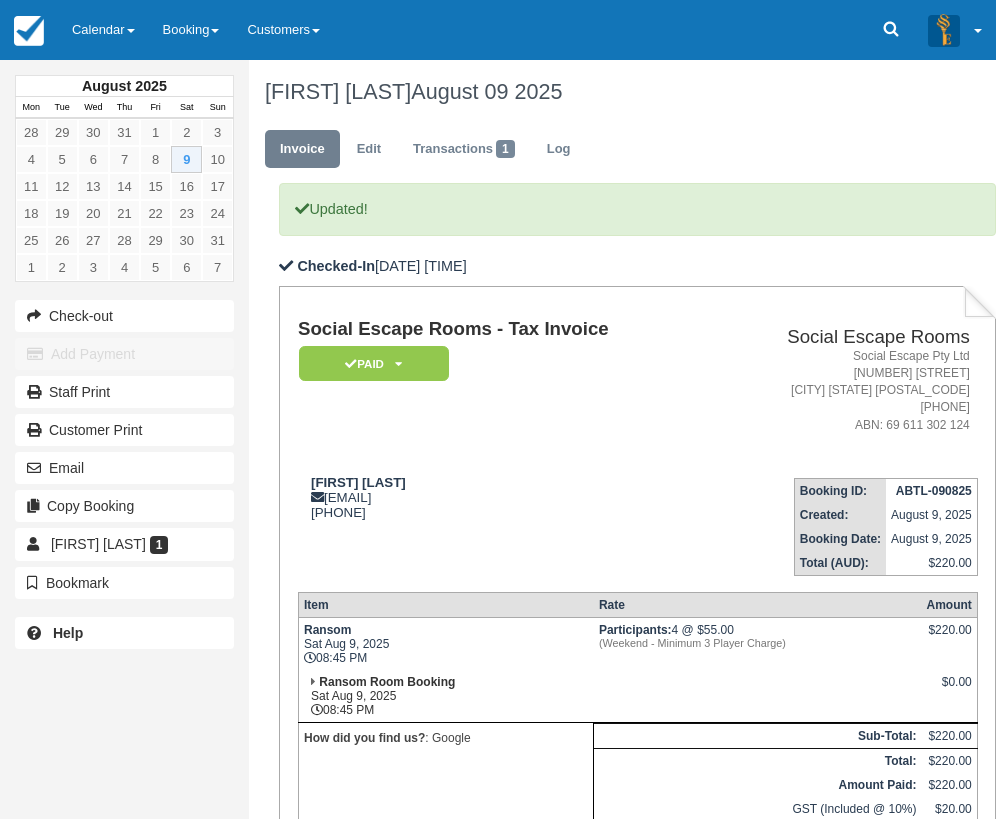 scroll, scrollTop: 0, scrollLeft: 0, axis: both 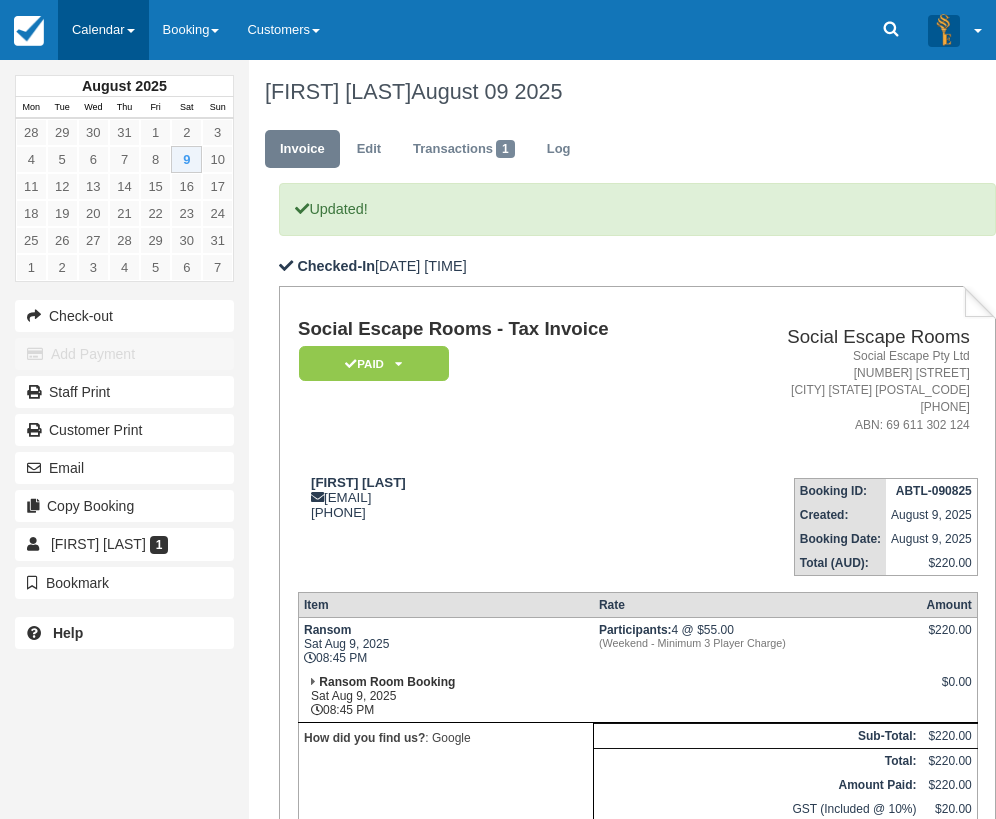click on "Calendar" at bounding box center (103, 30) 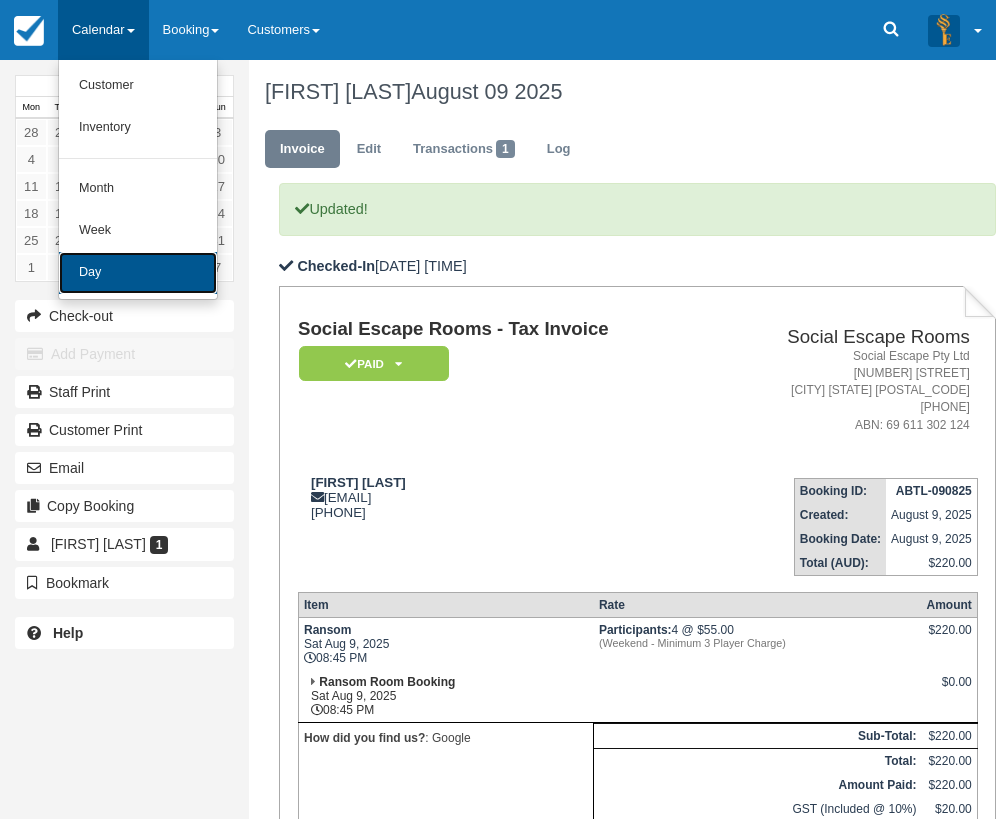 click on "Day" at bounding box center (138, 273) 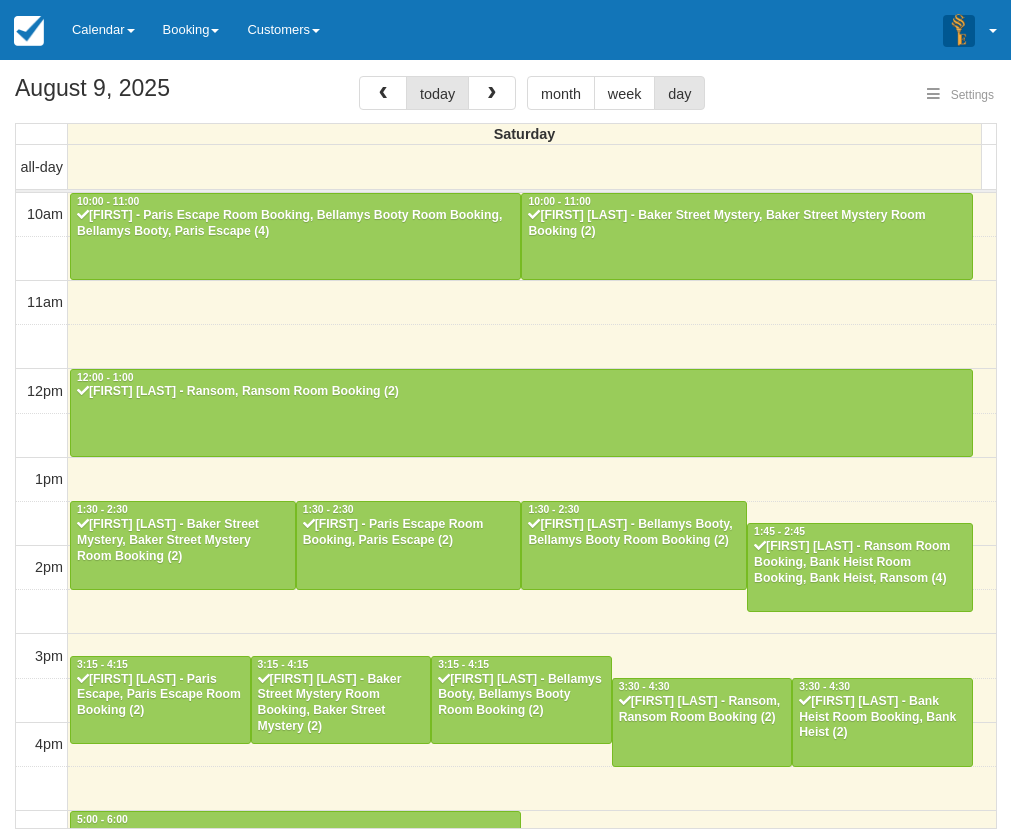 select 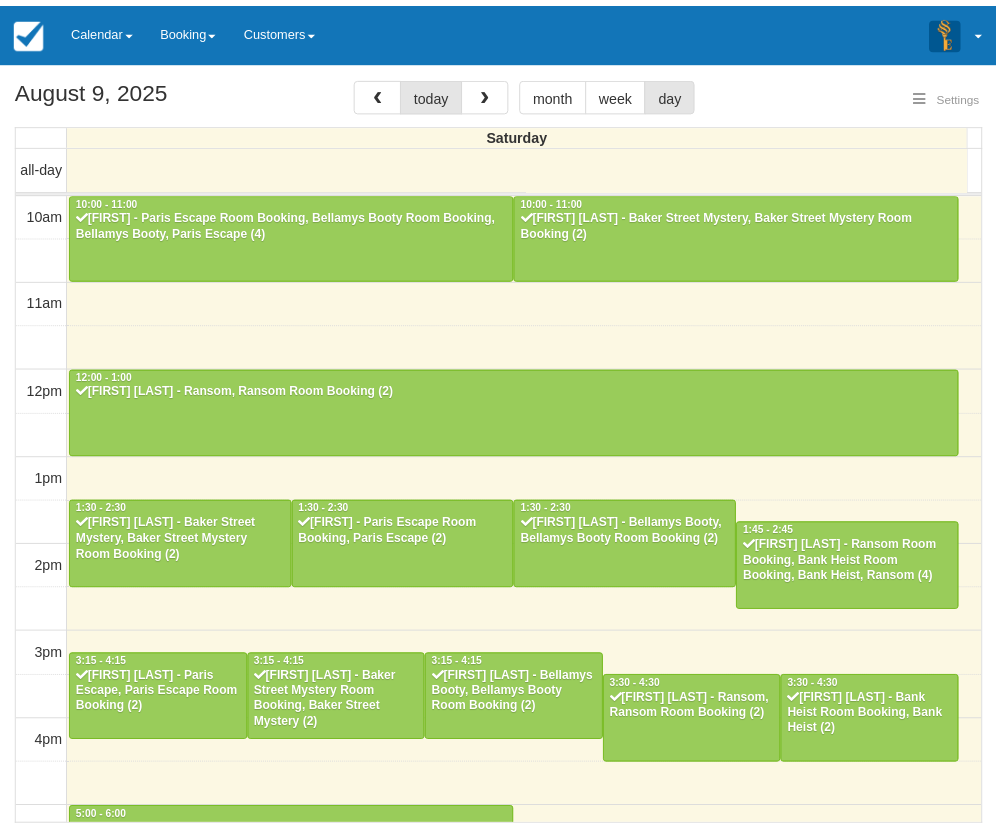 scroll, scrollTop: 469, scrollLeft: 0, axis: vertical 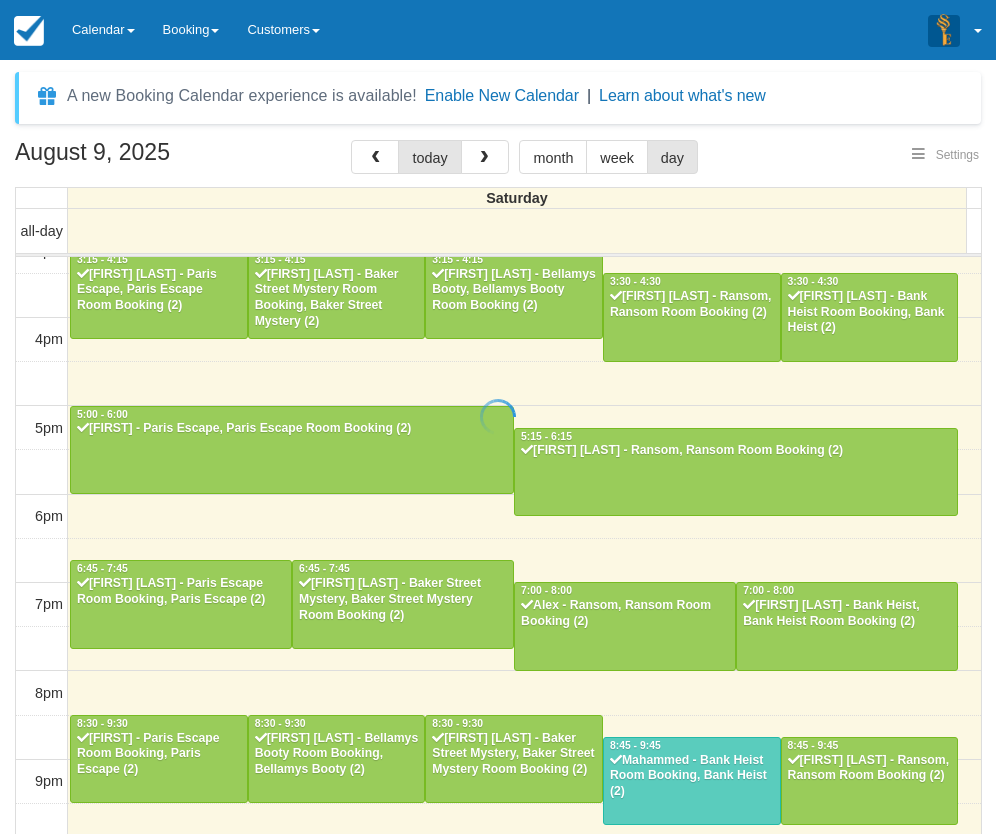 select 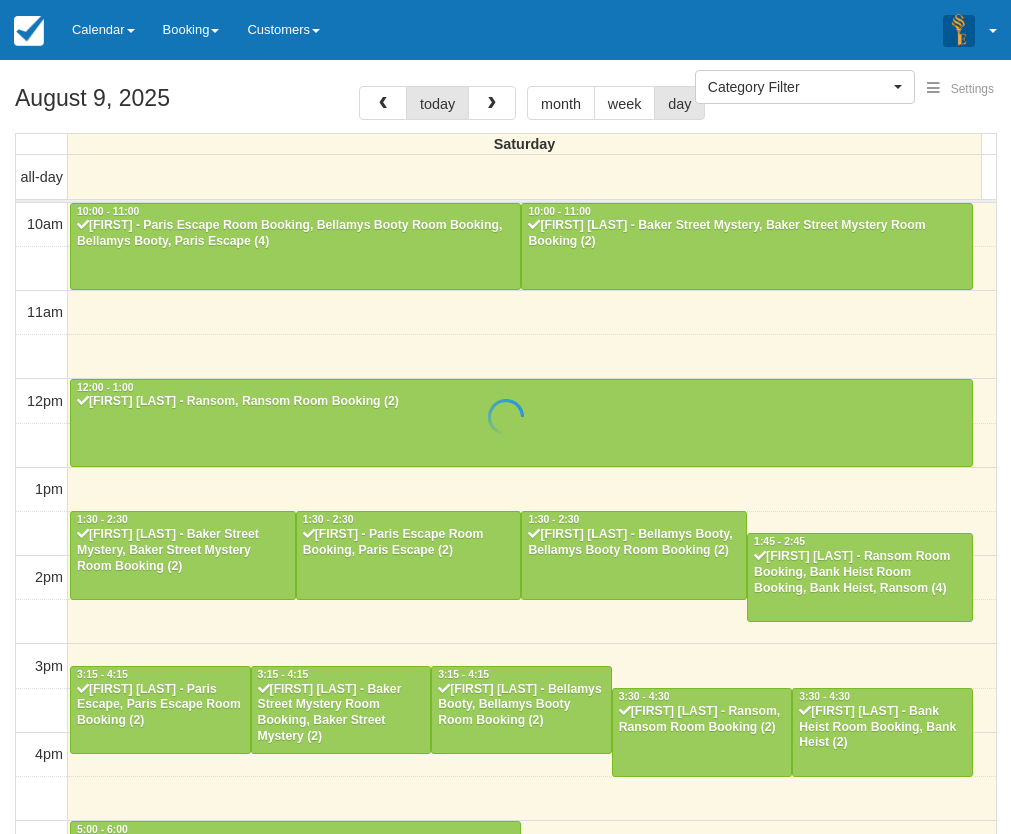 select 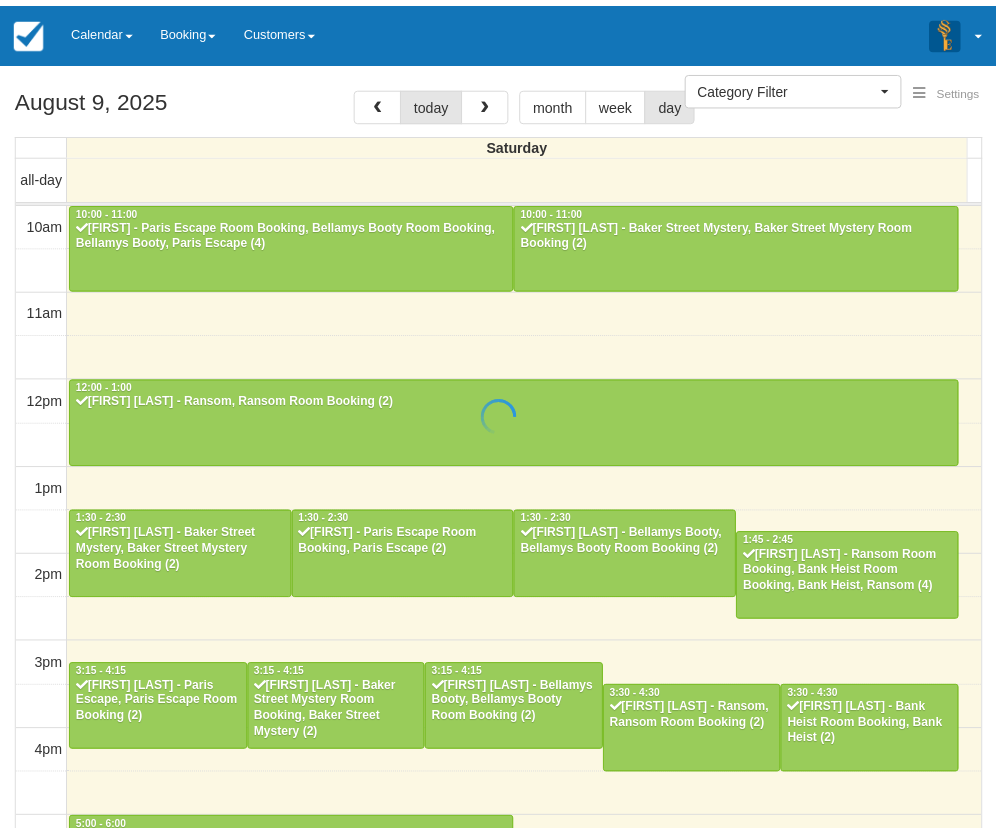 scroll, scrollTop: 0, scrollLeft: 0, axis: both 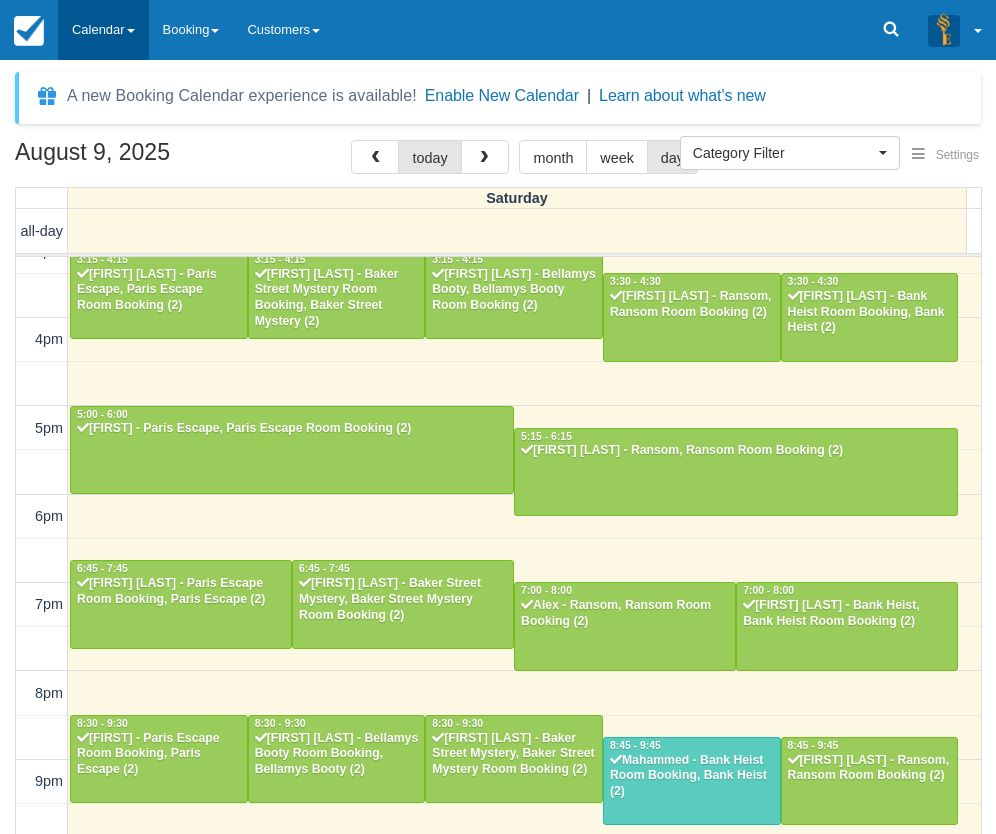 click on "Calendar" at bounding box center (103, 30) 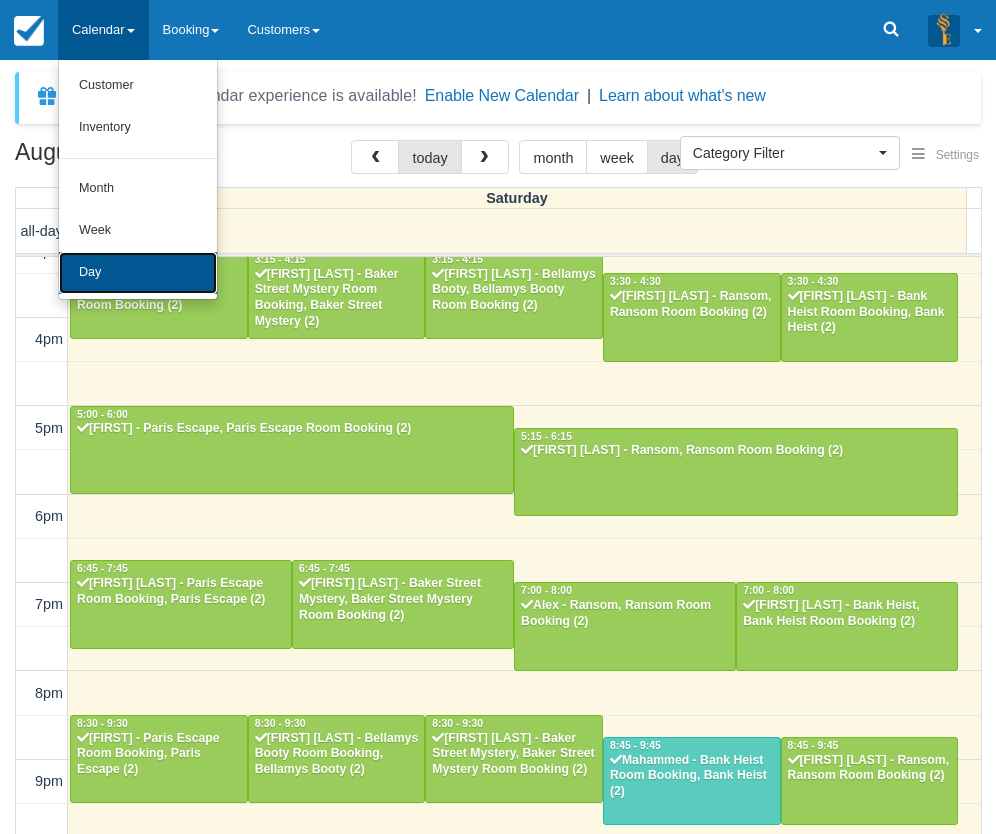 click on "Day" at bounding box center [138, 273] 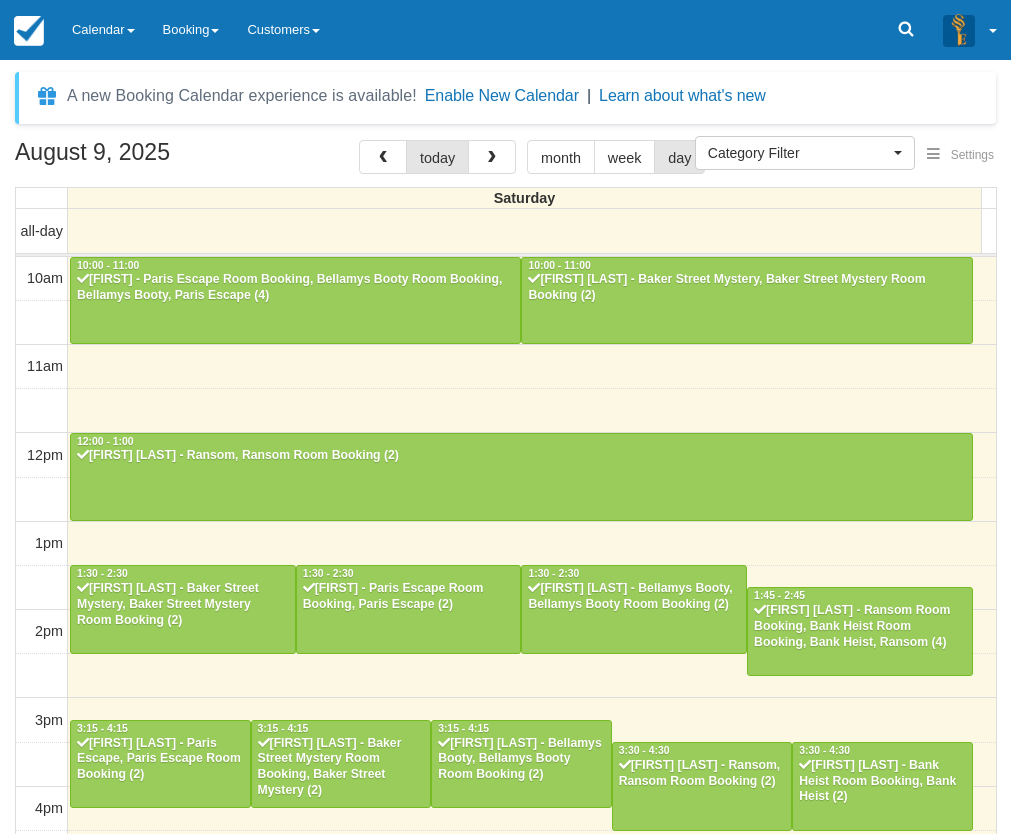 select 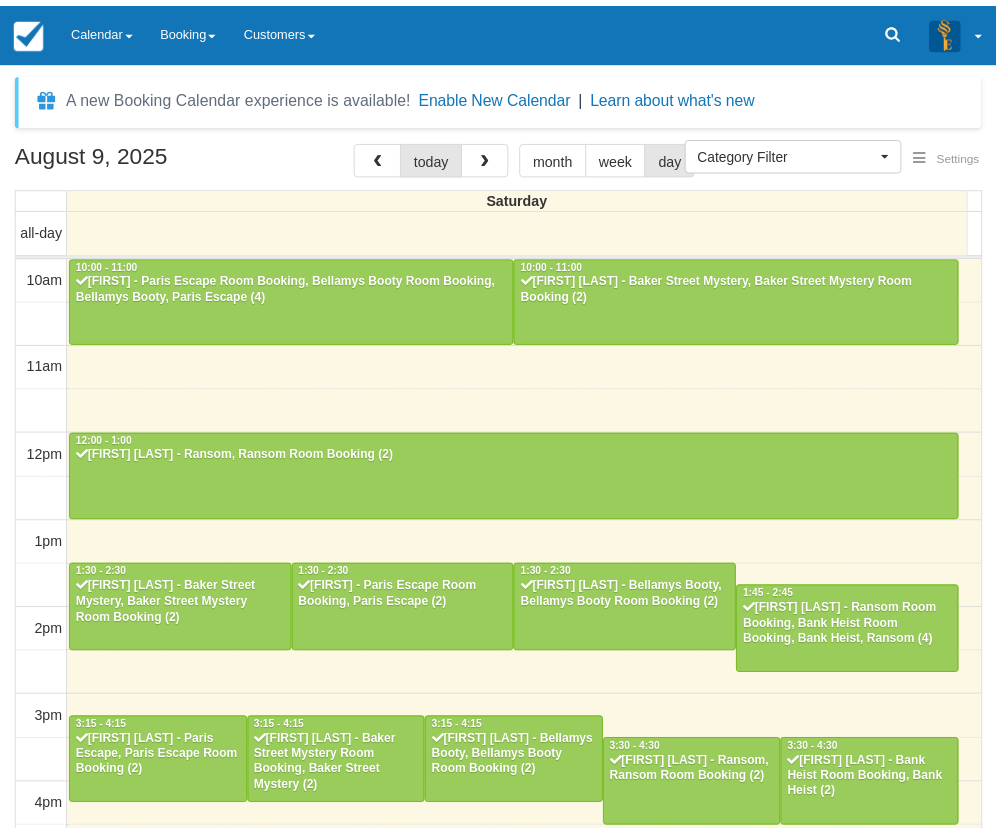 scroll, scrollTop: 0, scrollLeft: 0, axis: both 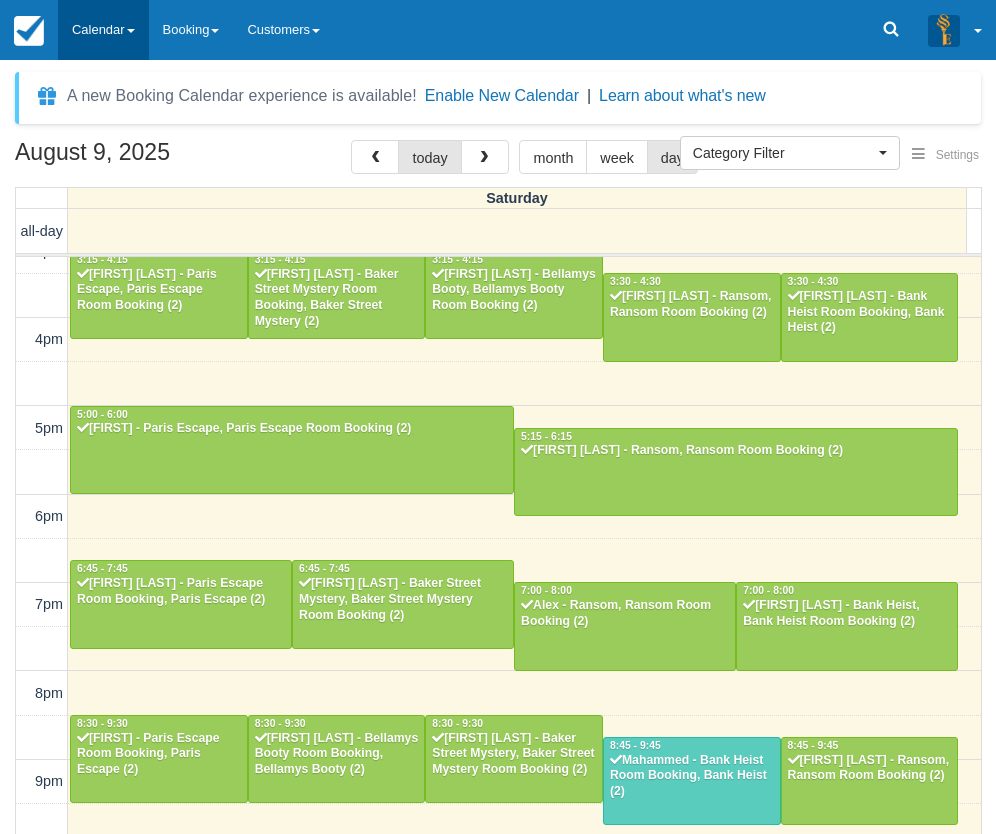 click on "Calendar" at bounding box center (103, 30) 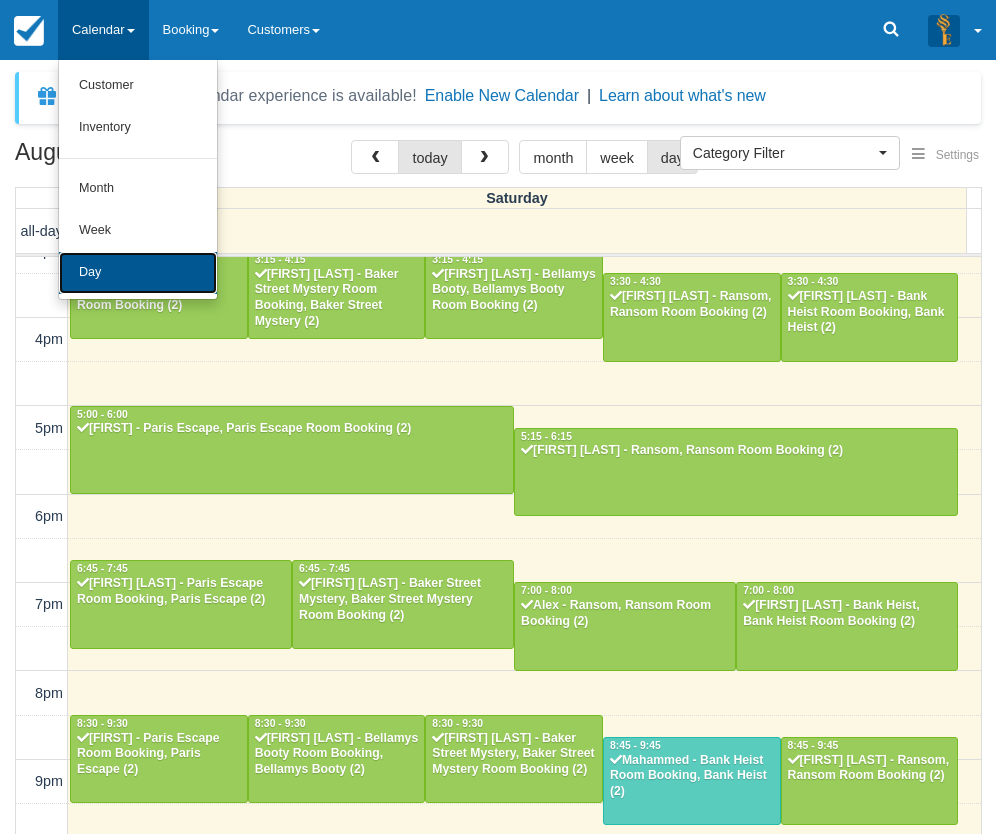 click on "Day" at bounding box center (138, 273) 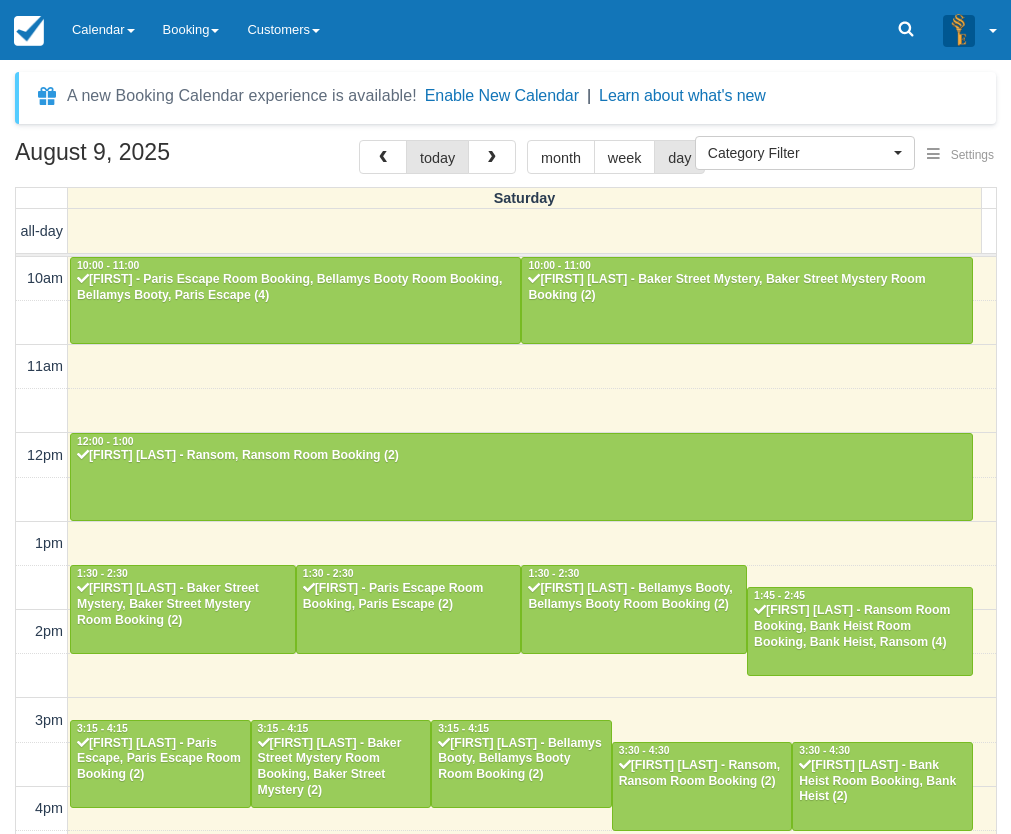 select 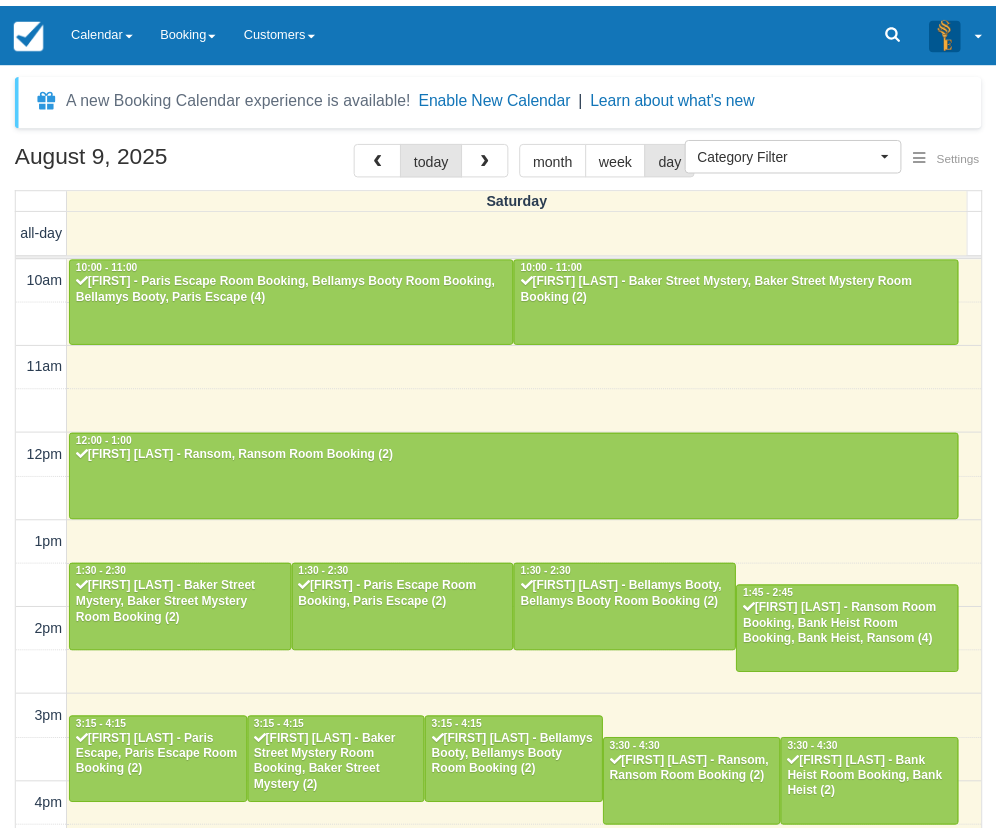 scroll, scrollTop: 0, scrollLeft: 0, axis: both 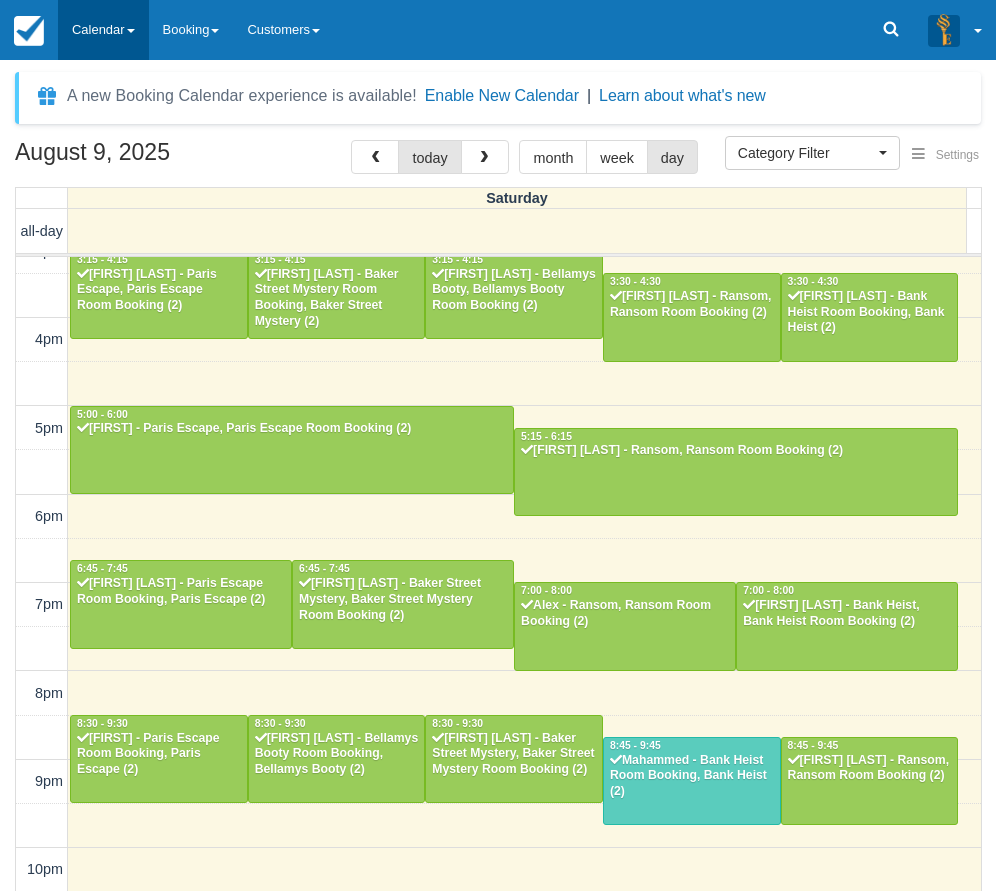 click on "Calendar" at bounding box center [103, 30] 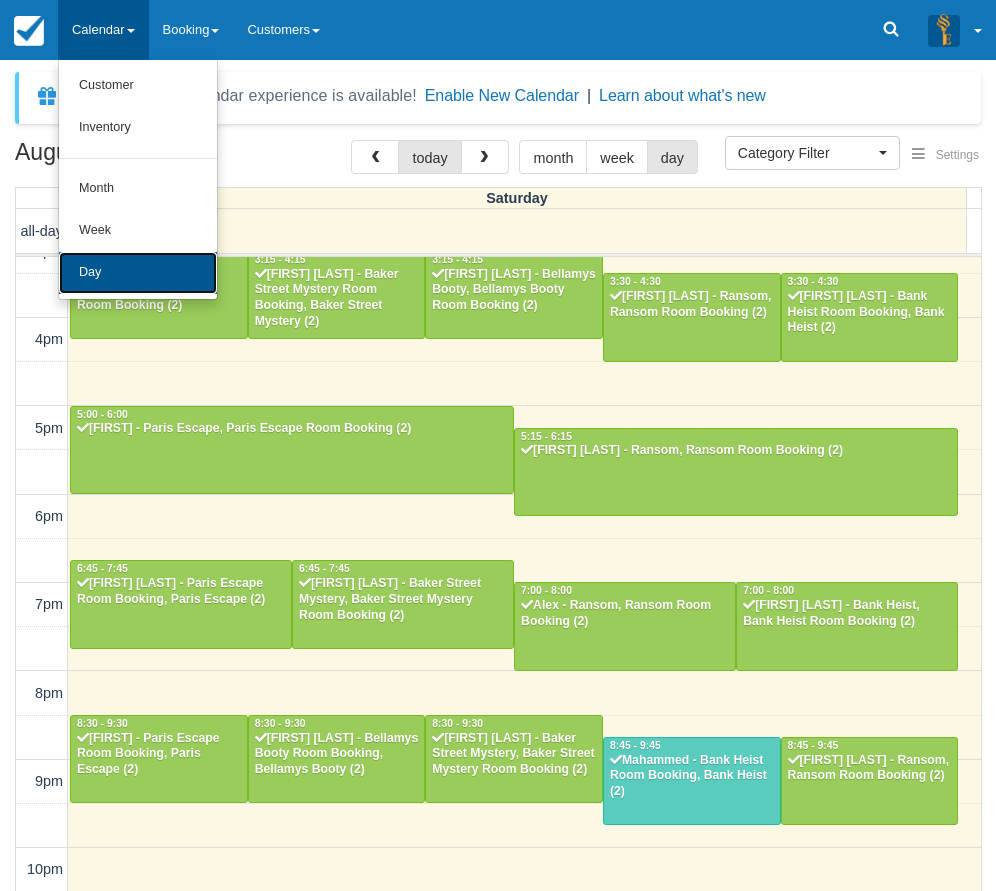 click on "Day" at bounding box center [138, 273] 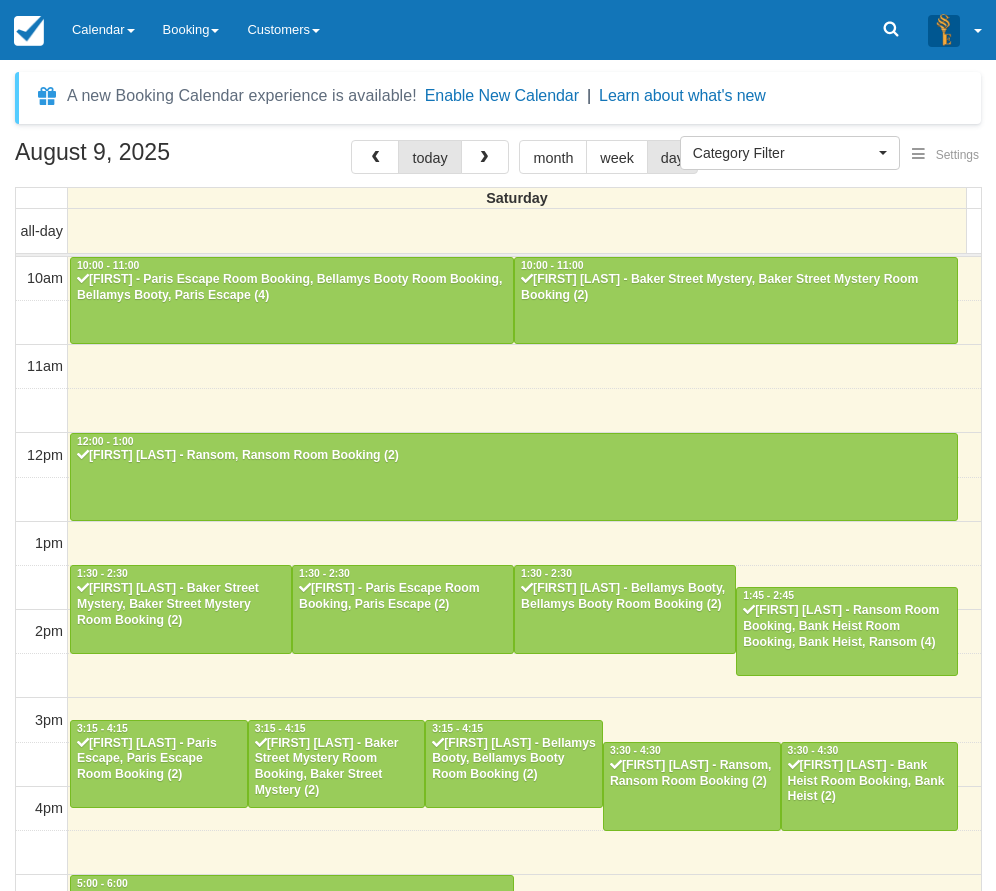 select 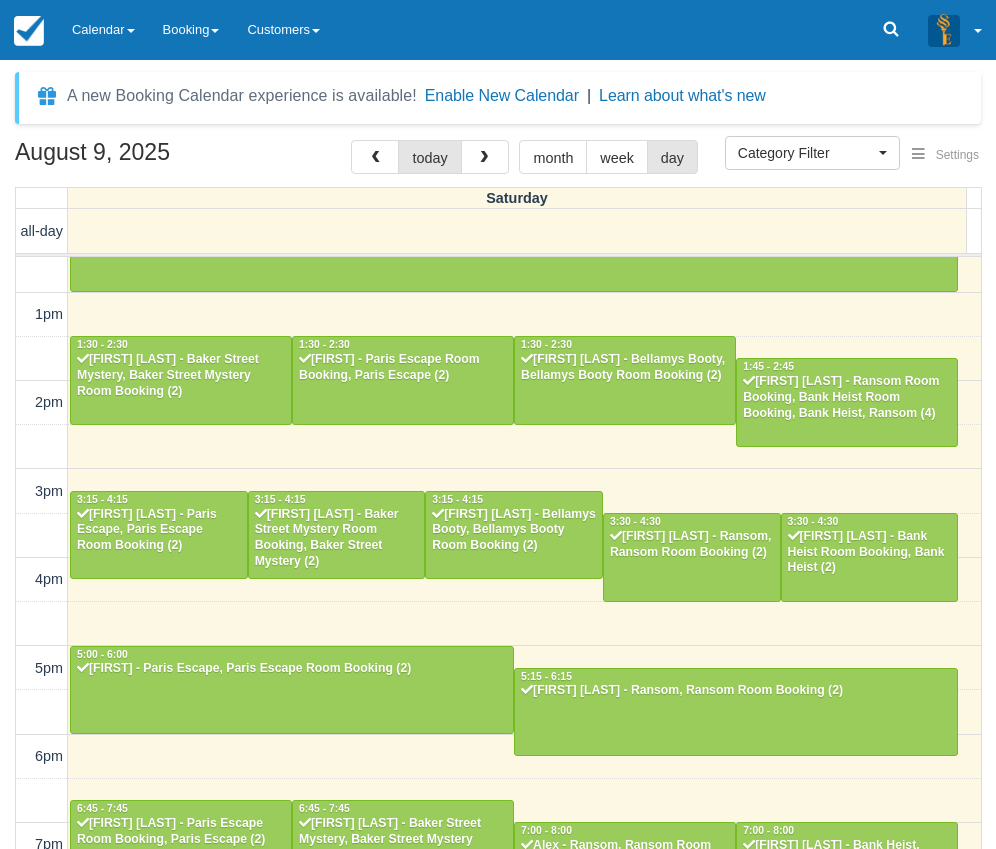 scroll, scrollTop: 411, scrollLeft: 0, axis: vertical 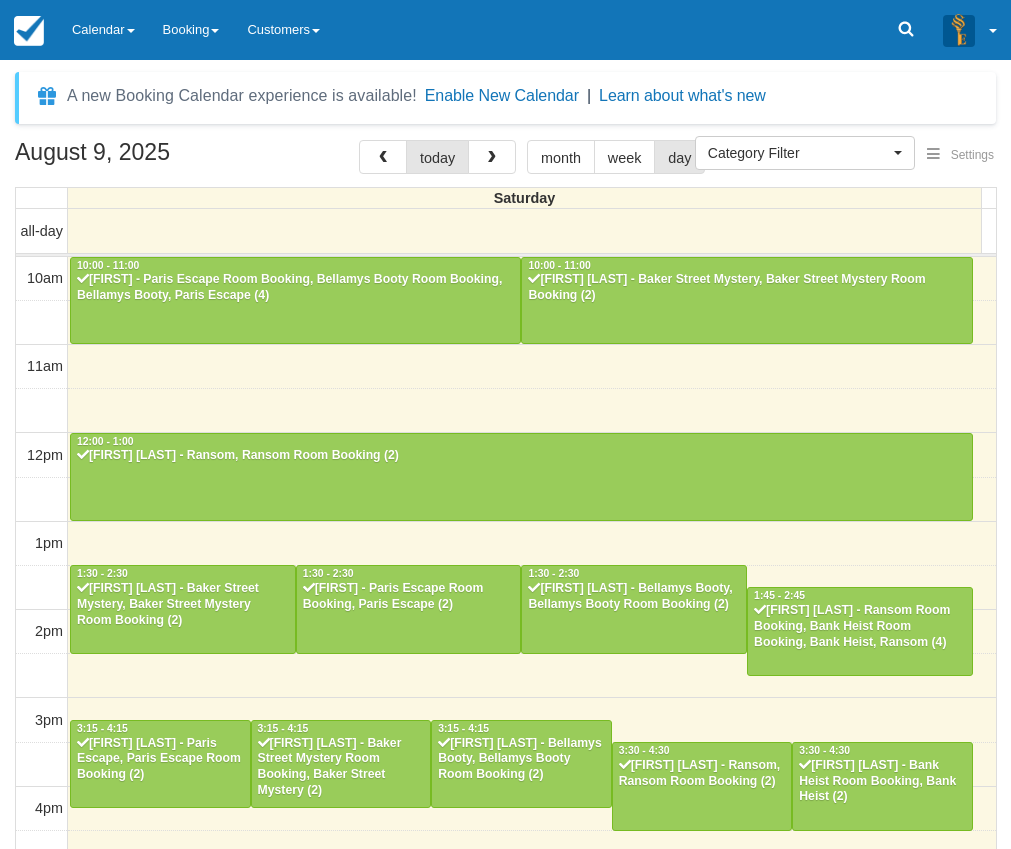 select 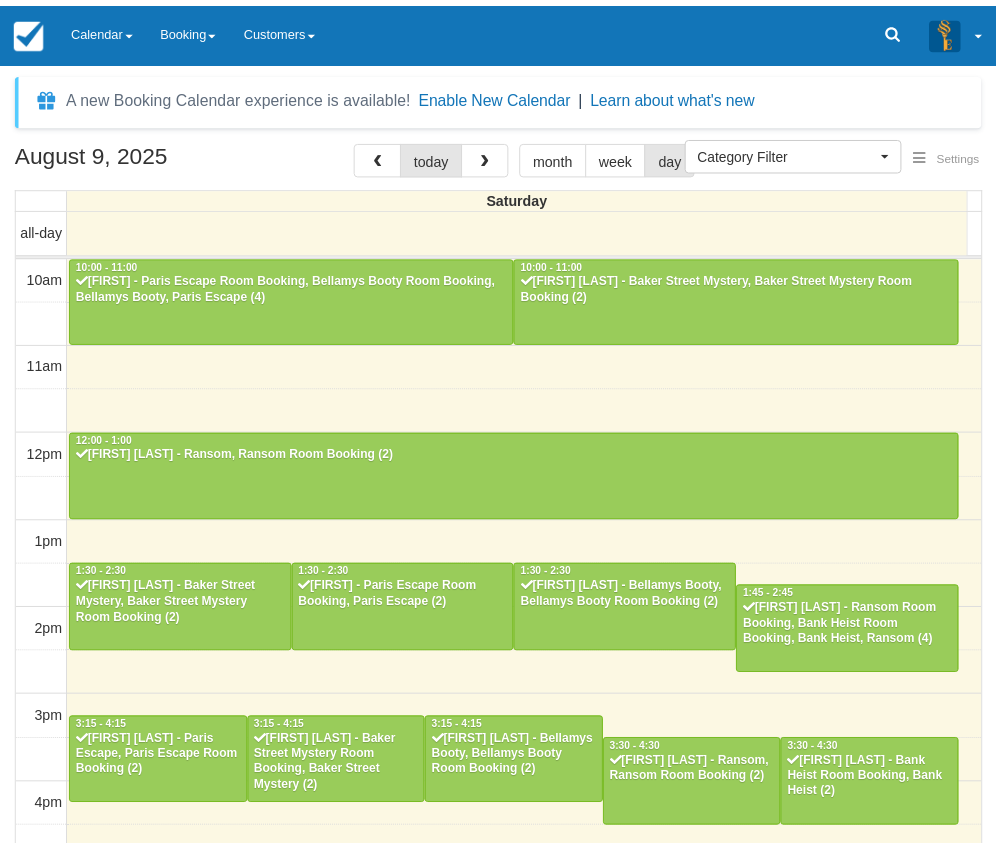 scroll, scrollTop: 0, scrollLeft: 0, axis: both 